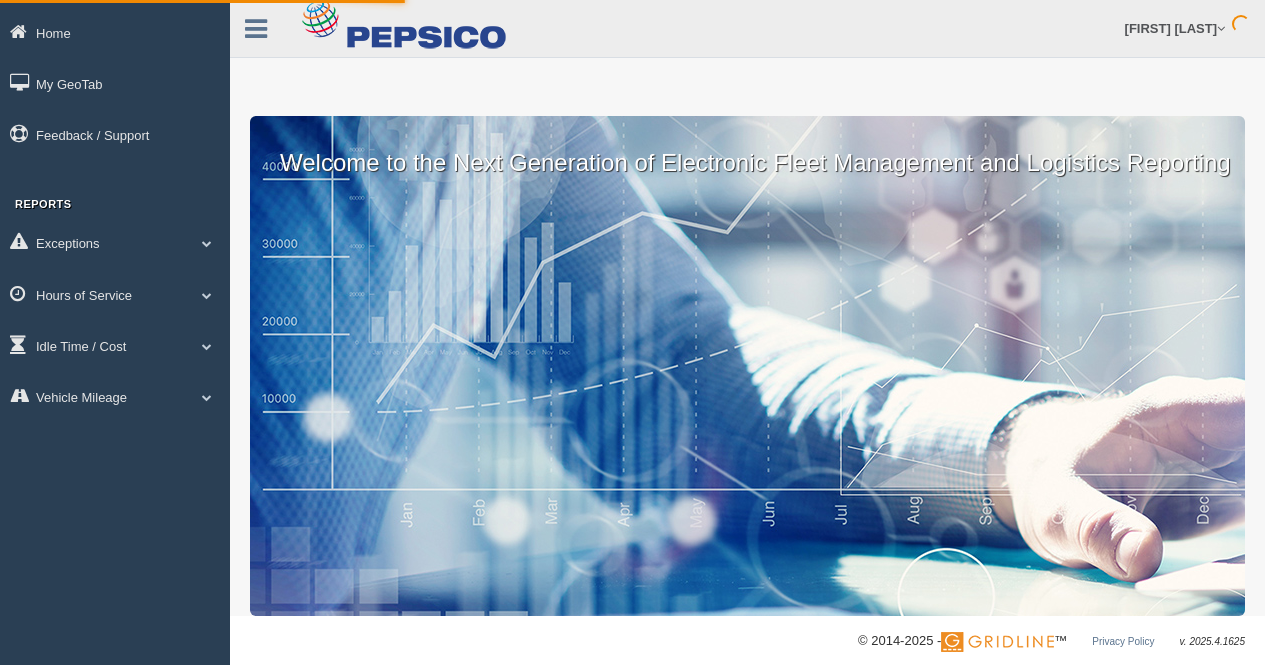scroll, scrollTop: 0, scrollLeft: 0, axis: both 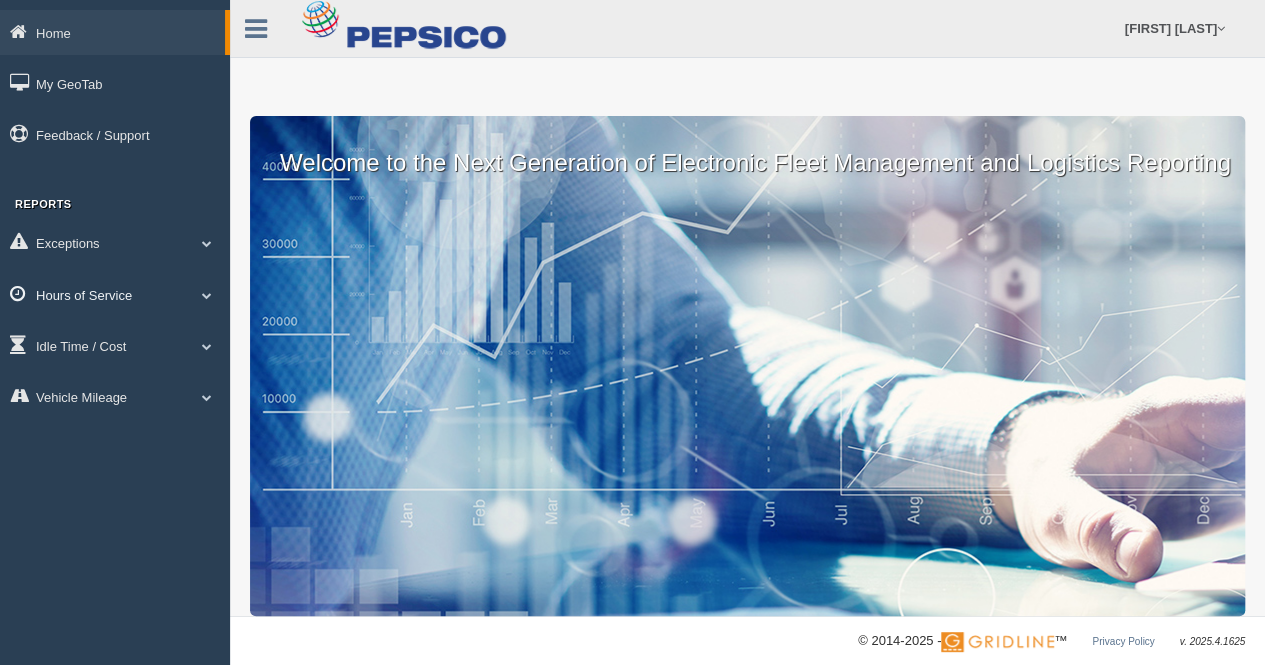 click on "Hours of Service" at bounding box center (112, 32) 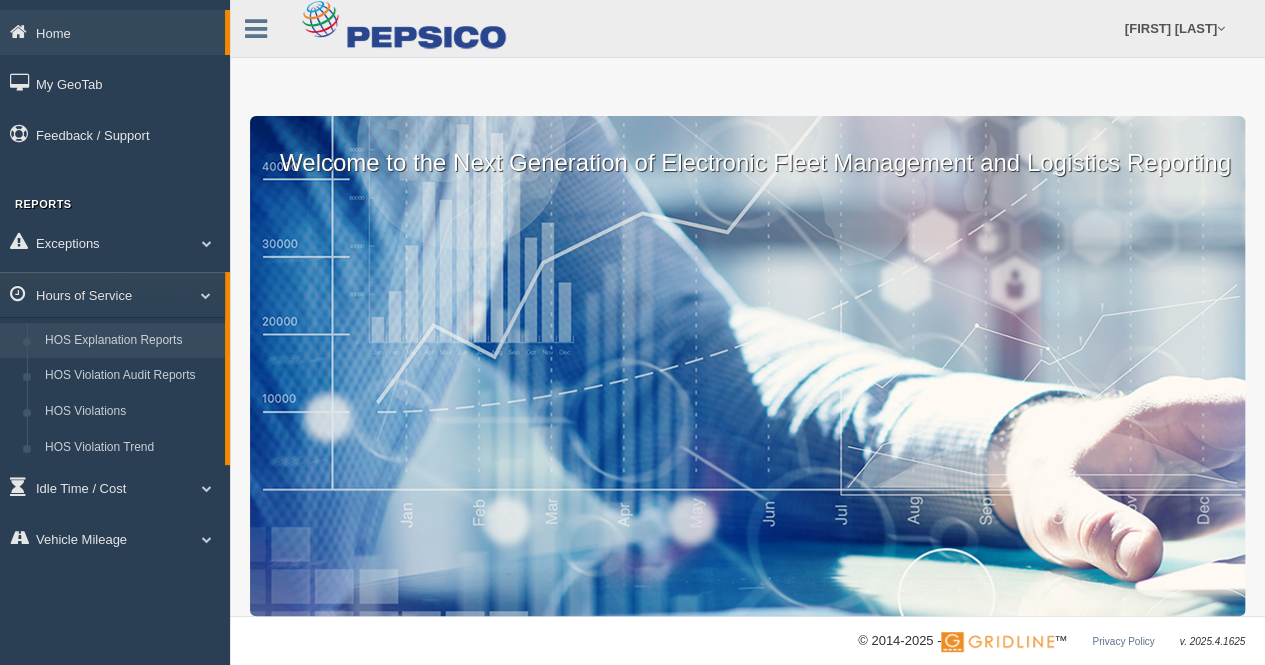 click on "HOS Explanation Reports" at bounding box center (130, 341) 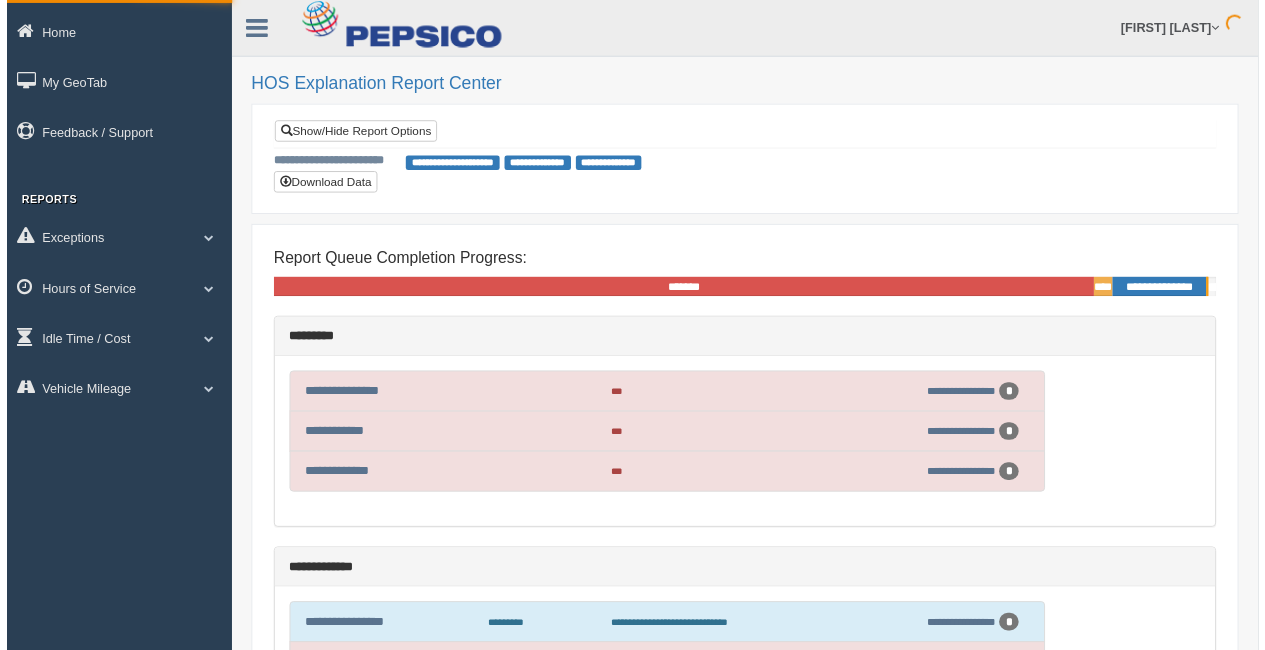 scroll, scrollTop: 0, scrollLeft: 0, axis: both 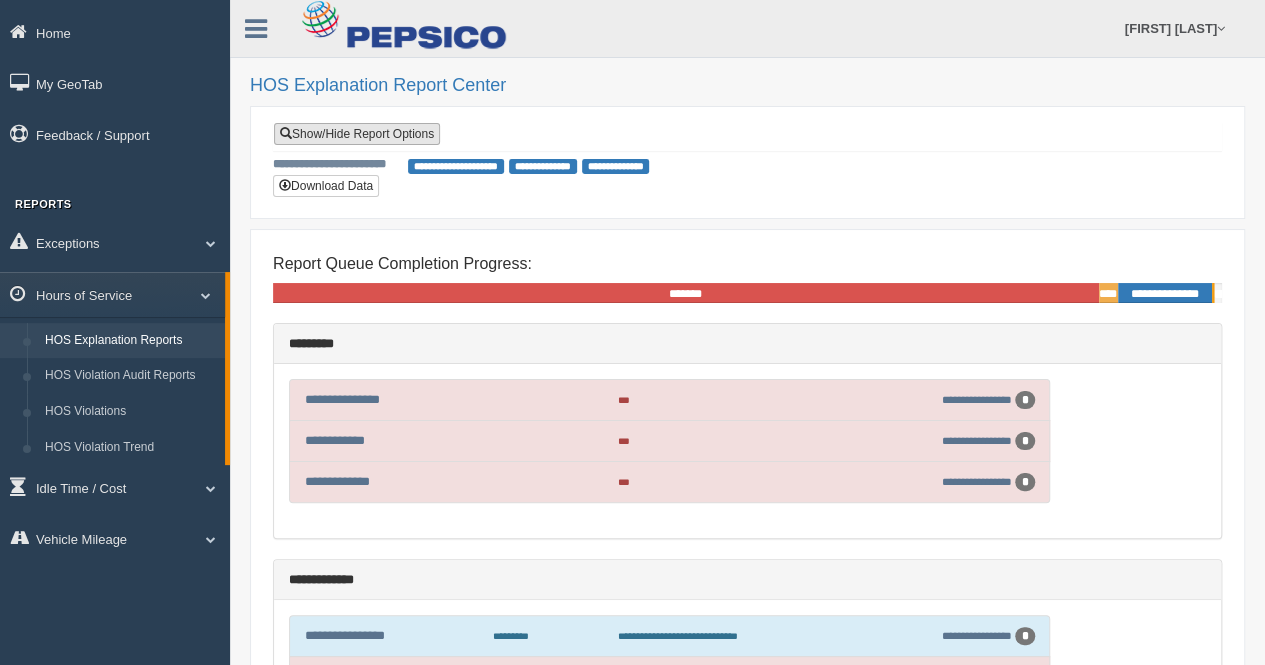 click on "Show/Hide Report Options" at bounding box center (357, 134) 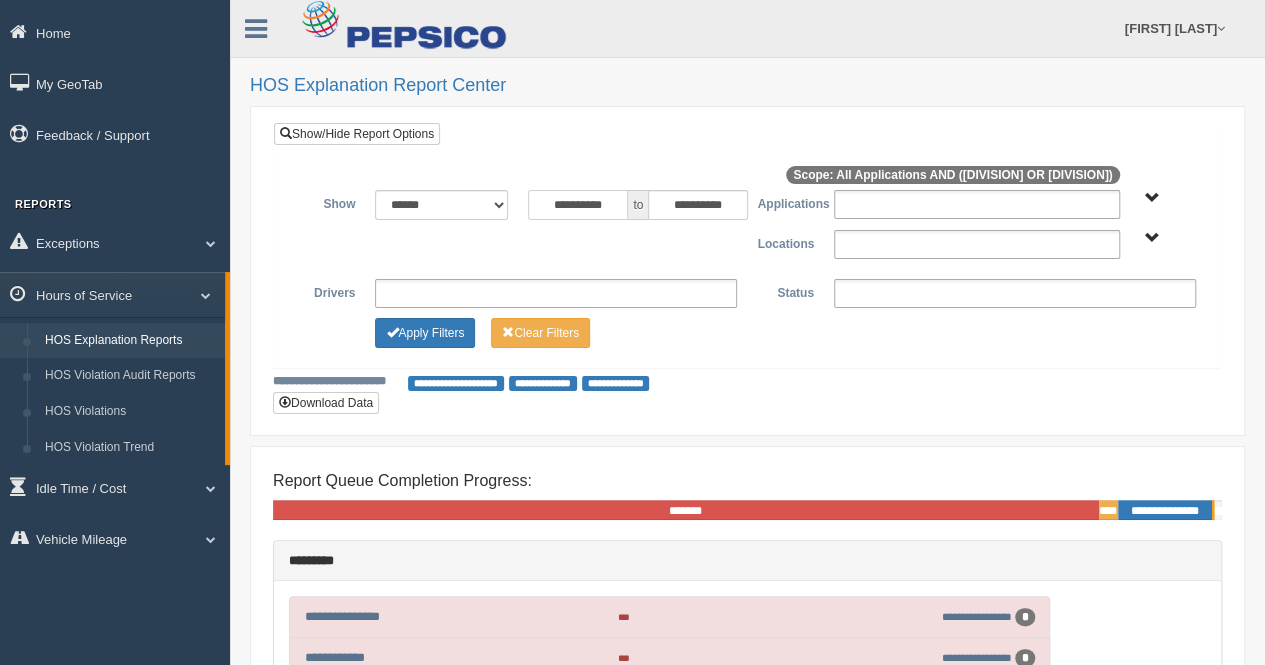 click on "••••••••••" at bounding box center (578, 205) 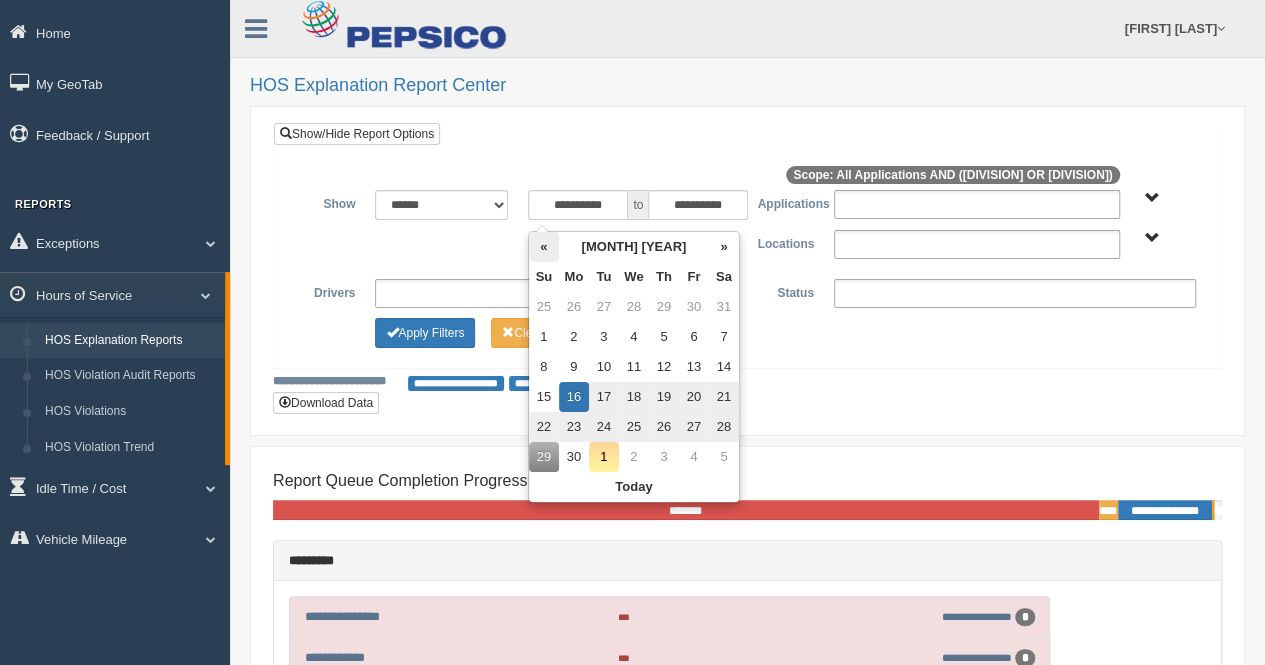 click on "•" at bounding box center [544, 247] 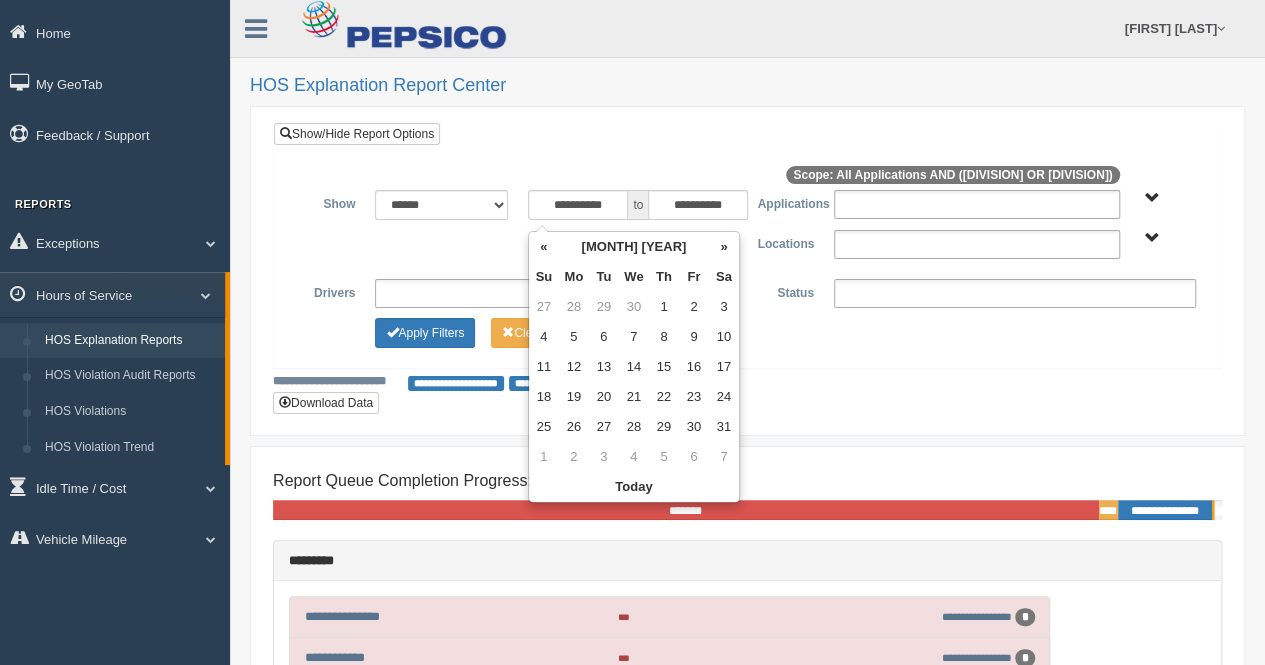 click on "•" at bounding box center [544, 247] 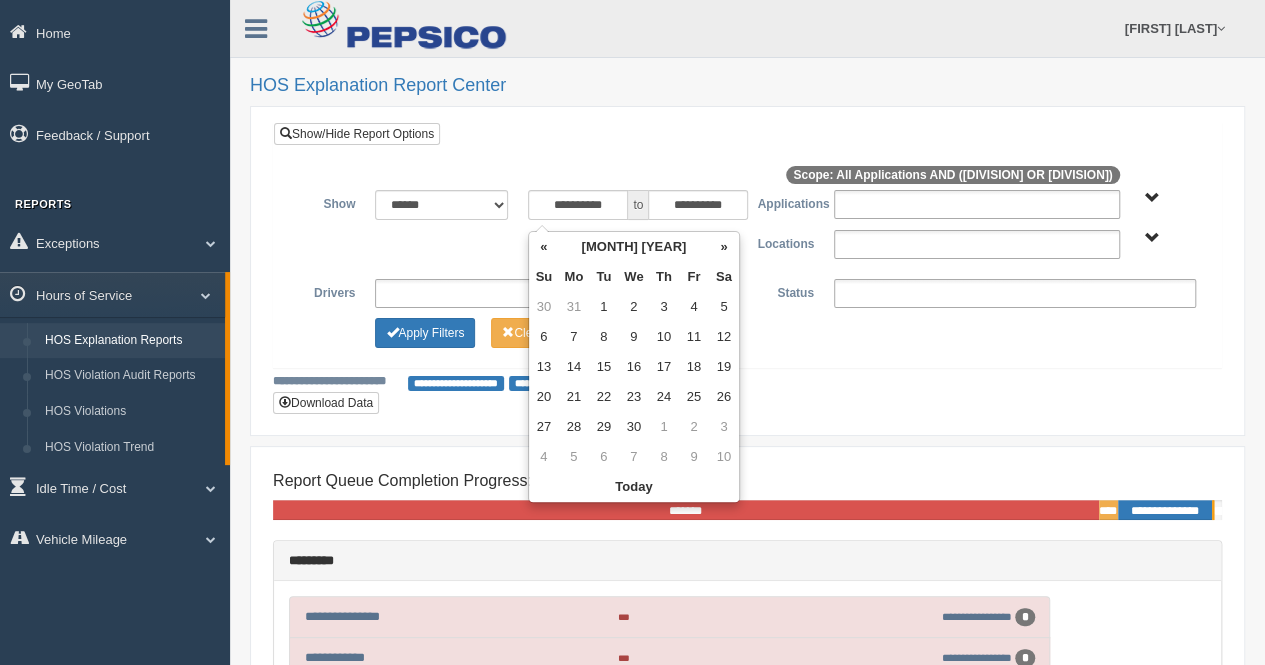 click on "•" at bounding box center (544, 247) 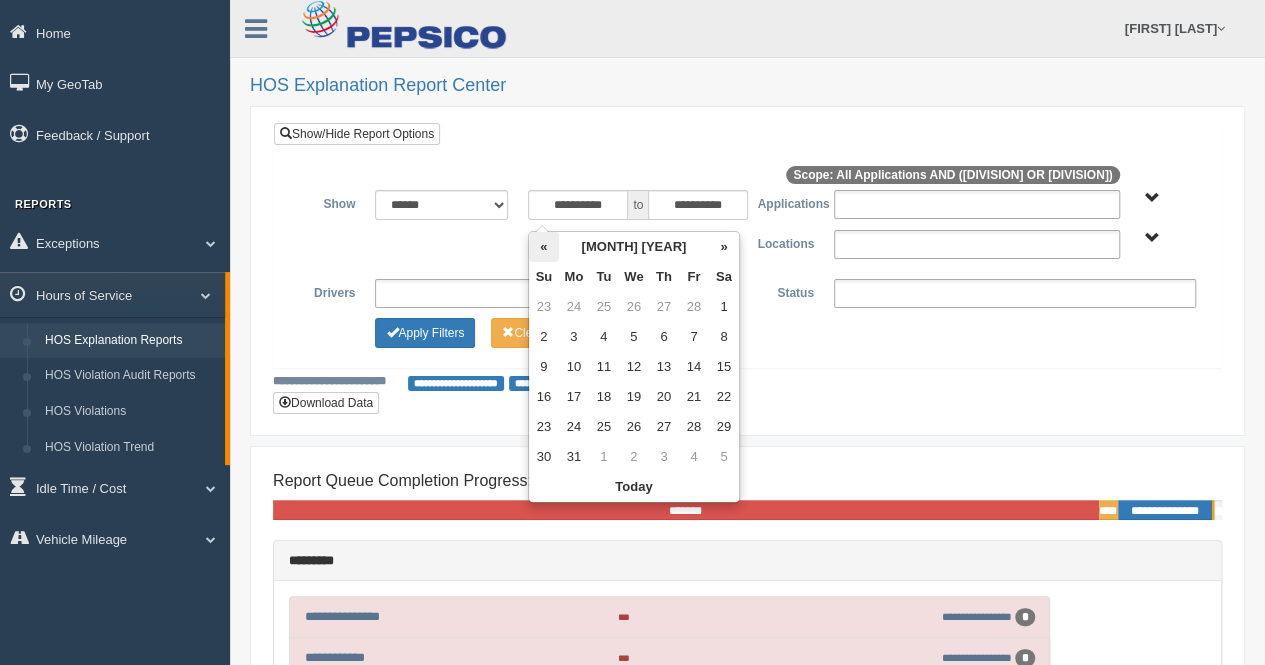 click on "•" at bounding box center [544, 247] 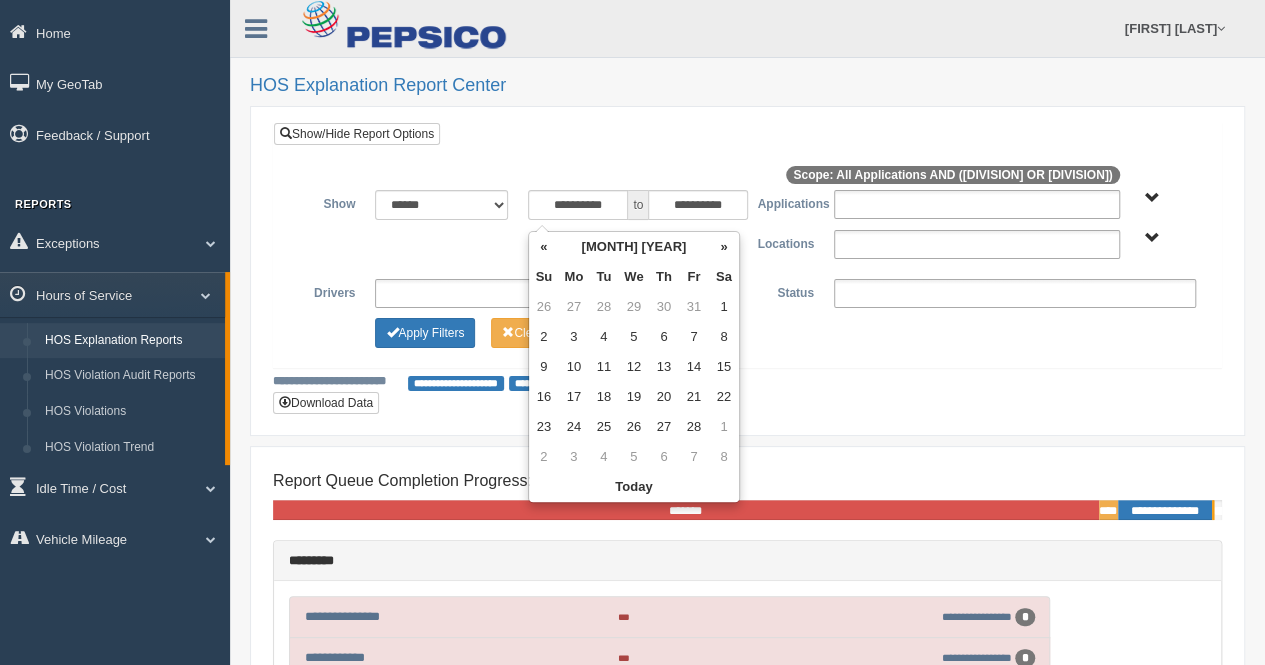 click on "•" at bounding box center [544, 247] 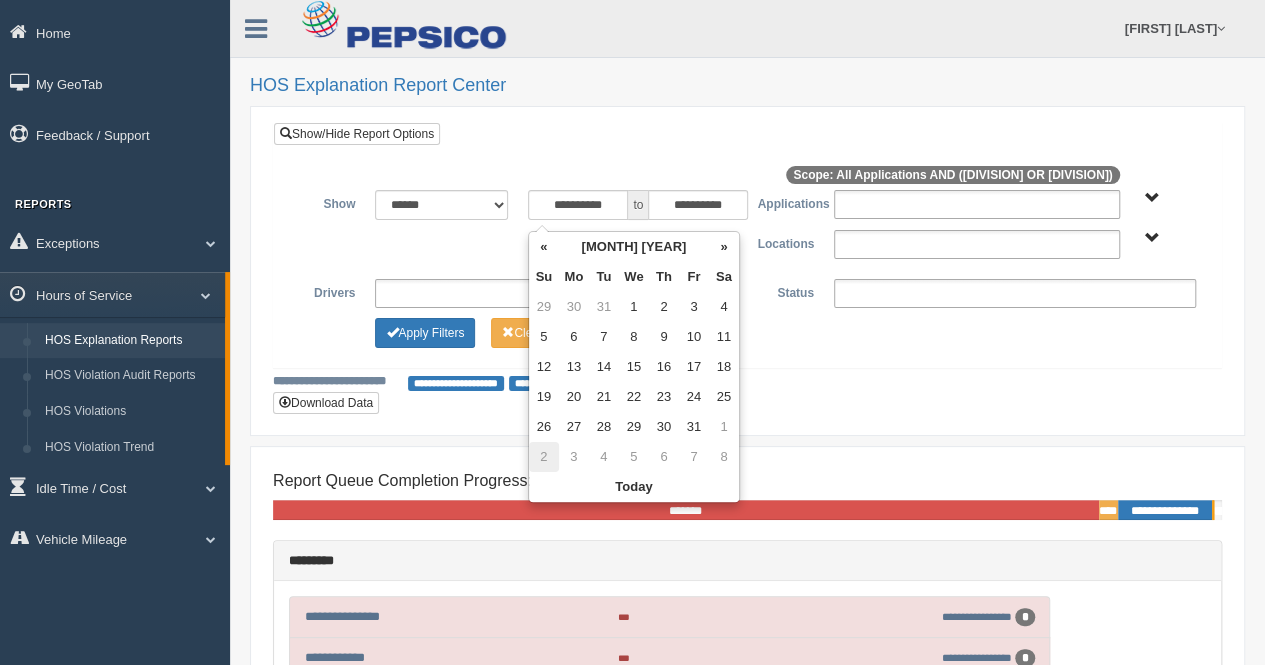 click on "•" at bounding box center [544, 457] 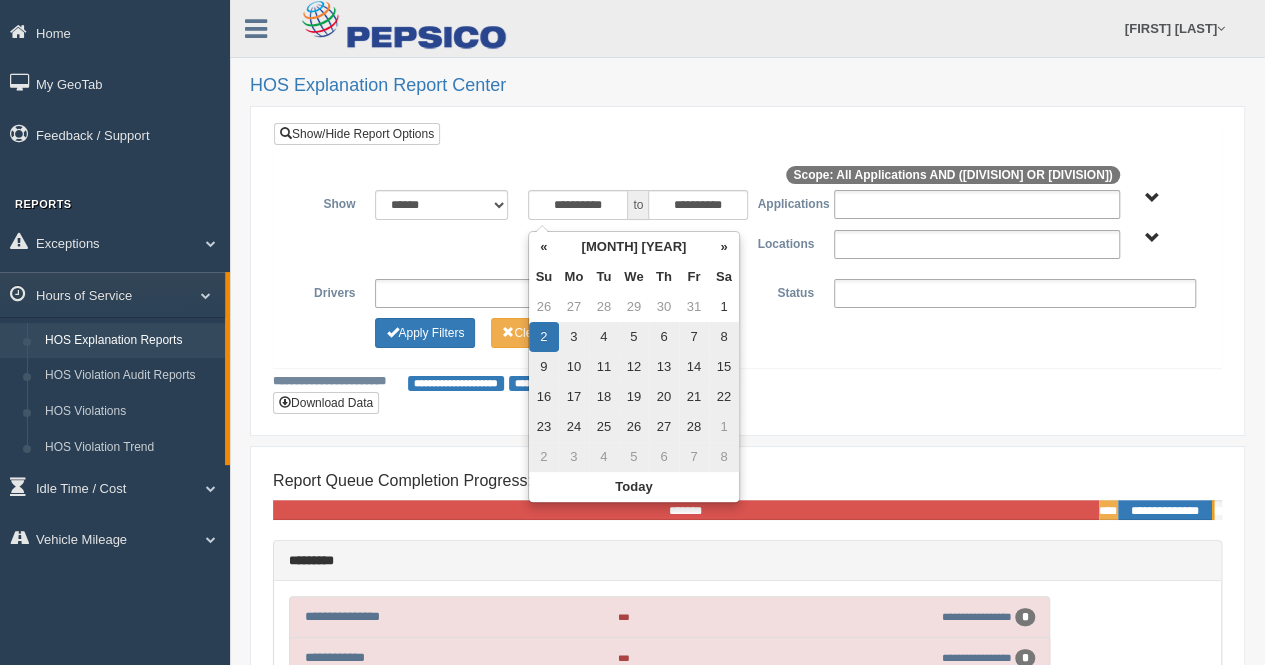 click on "••••• ••••••••  ••••• ••••••••" at bounding box center (1152, 238) 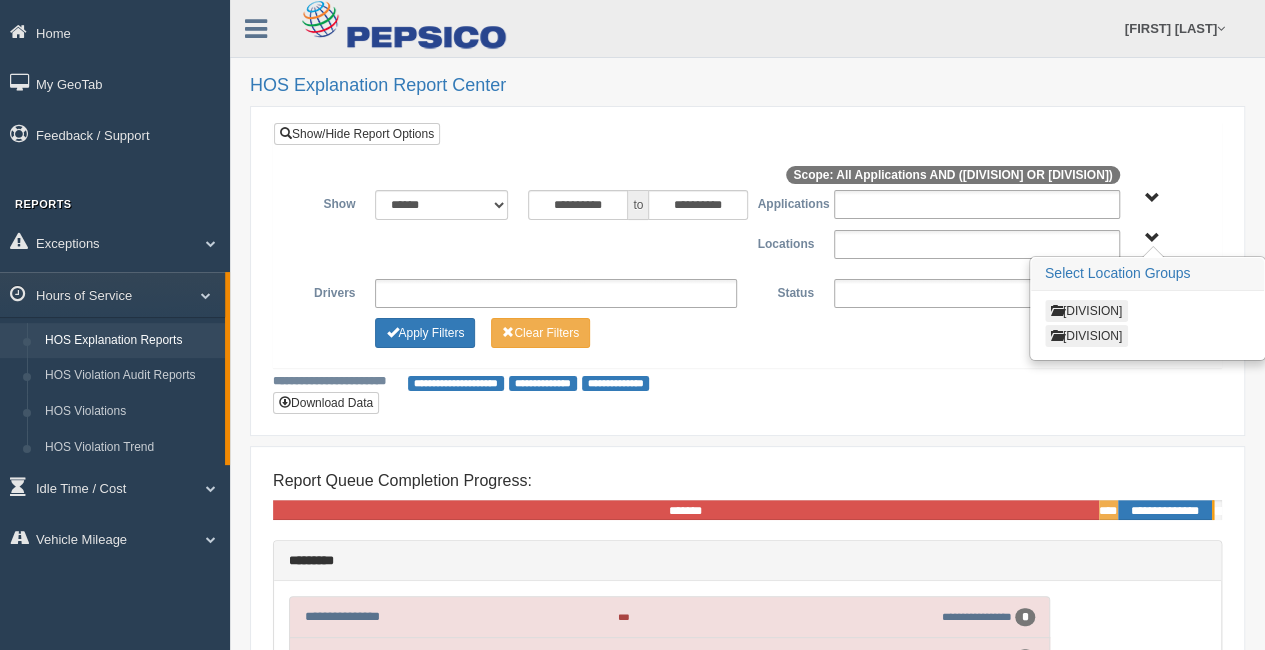 click on "••••• ••••••••" at bounding box center (1086, 336) 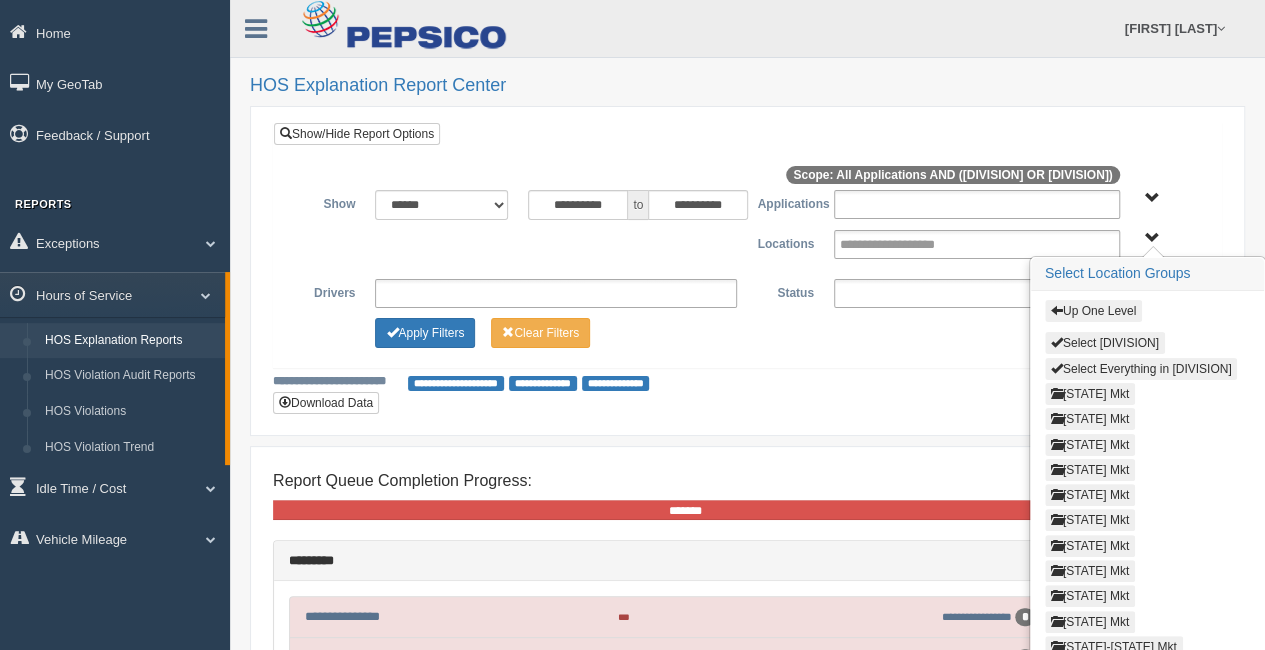 click on "•••••••• •••" at bounding box center [1090, 394] 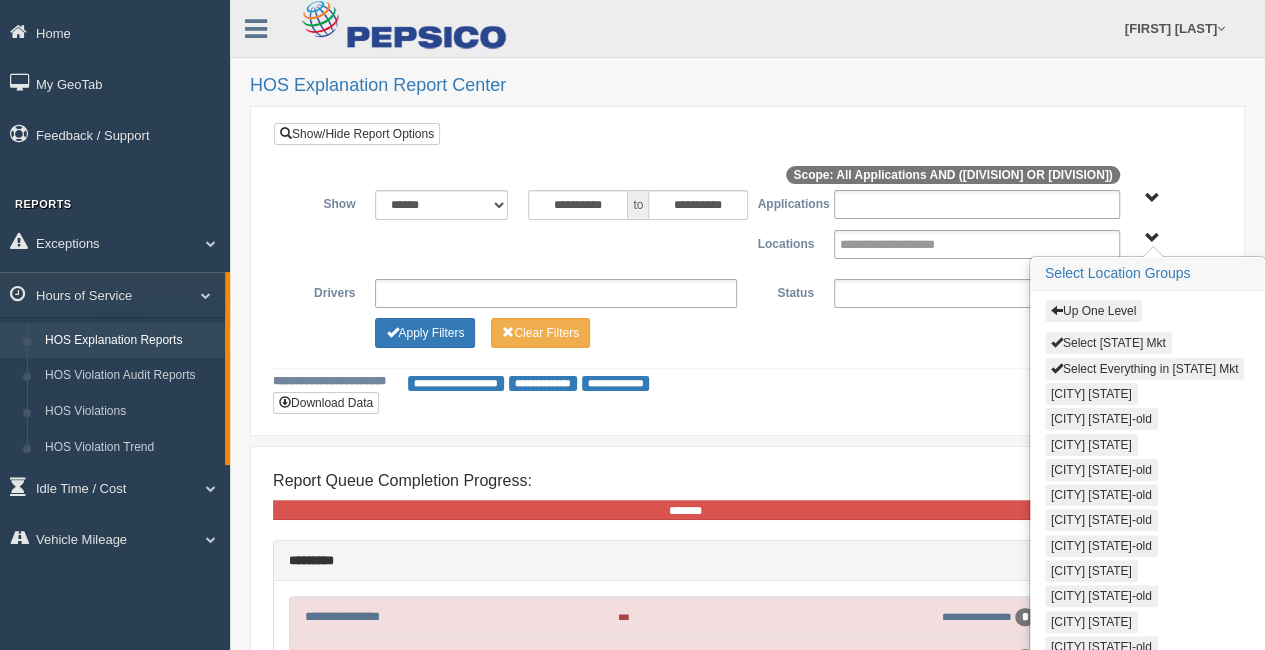 click on "•••••• •••••••• •••" at bounding box center (1108, 343) 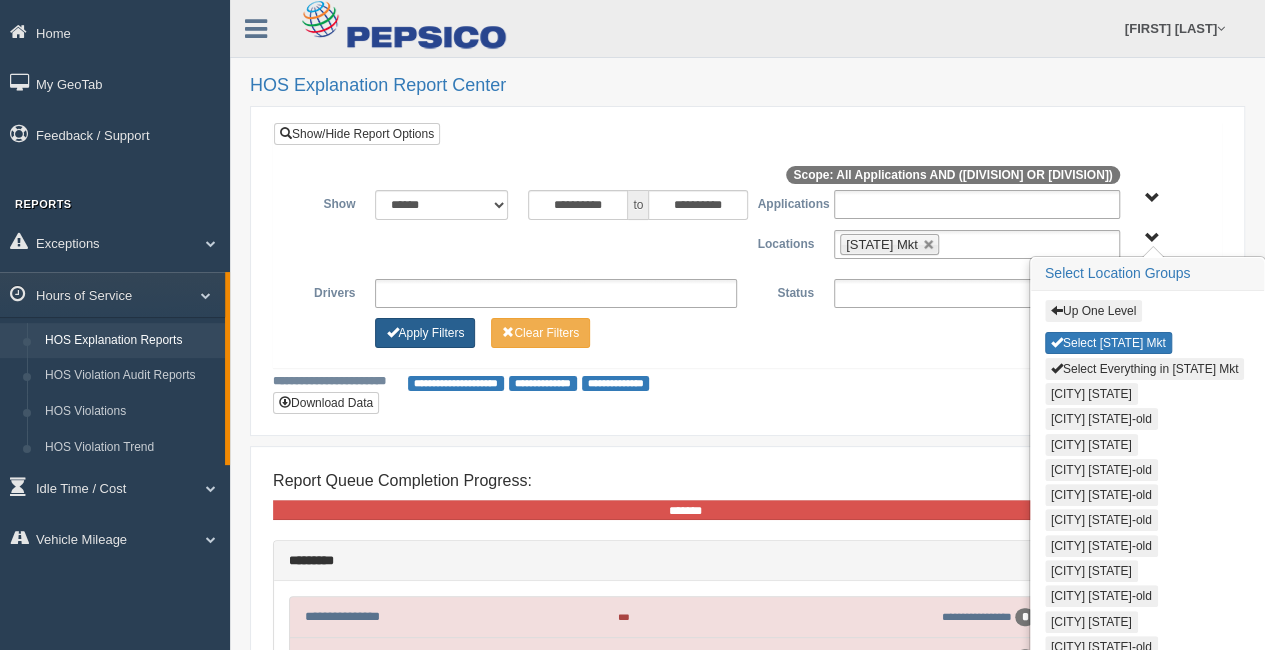 click on "••••• •••••••" at bounding box center (425, 333) 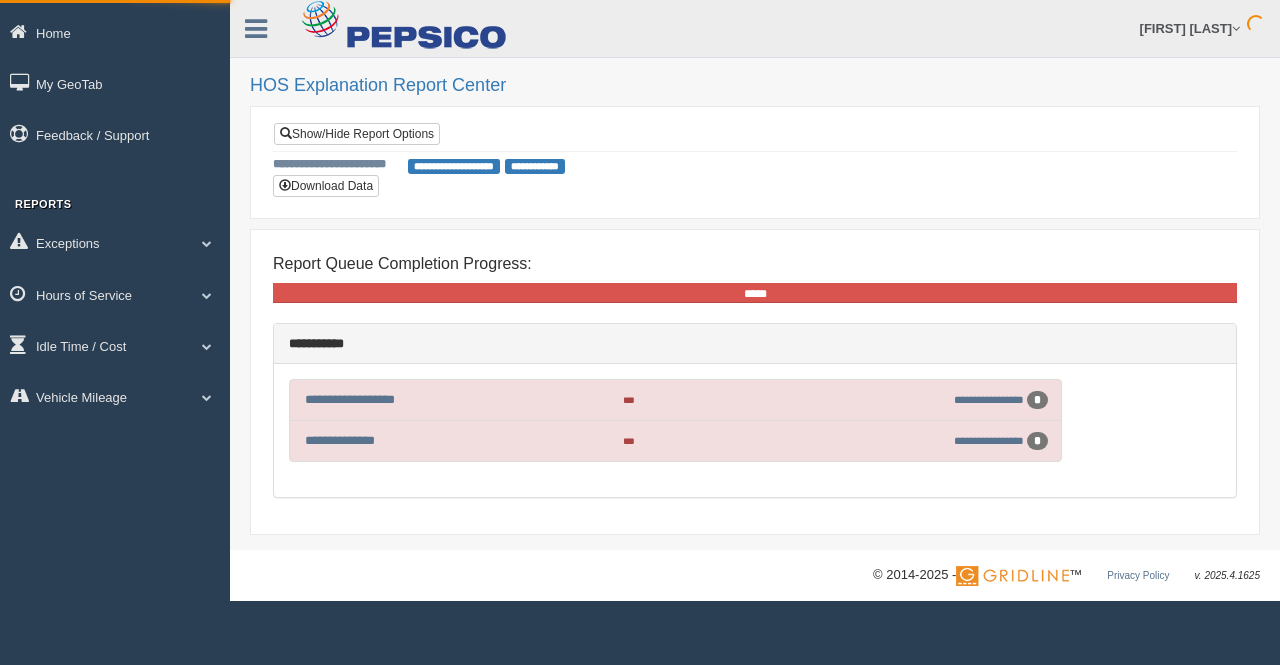 scroll, scrollTop: 0, scrollLeft: 0, axis: both 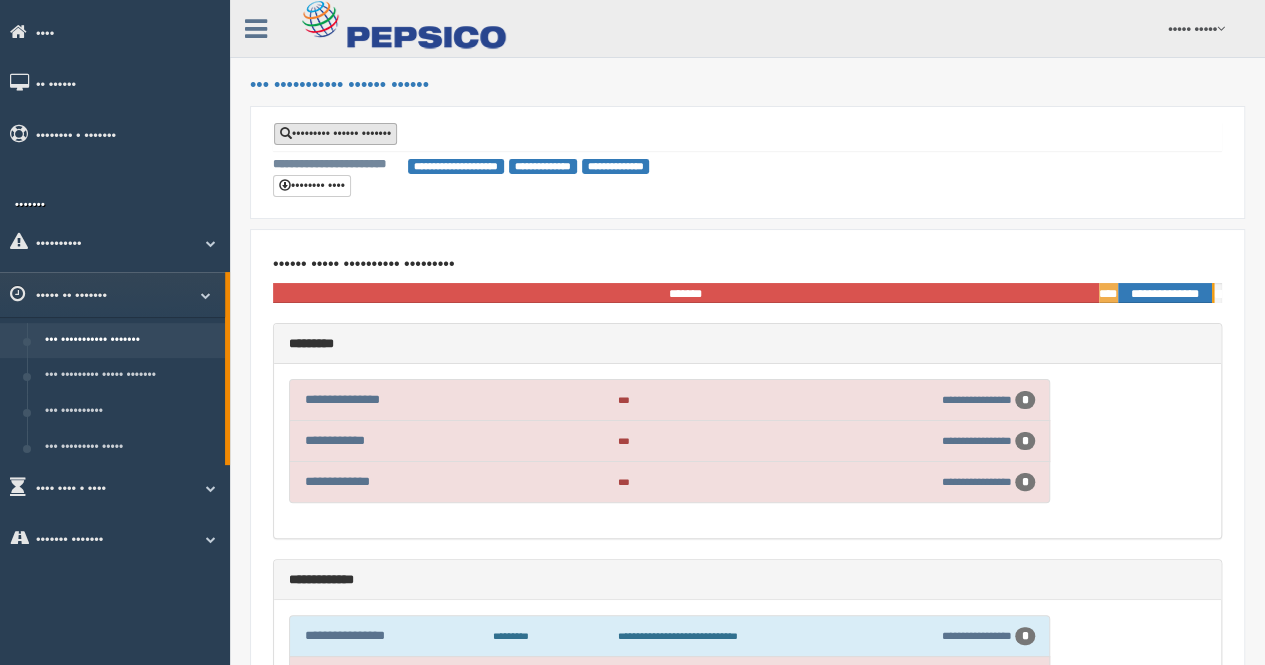 click on "••••••••• •••••• •••••••" at bounding box center [335, 134] 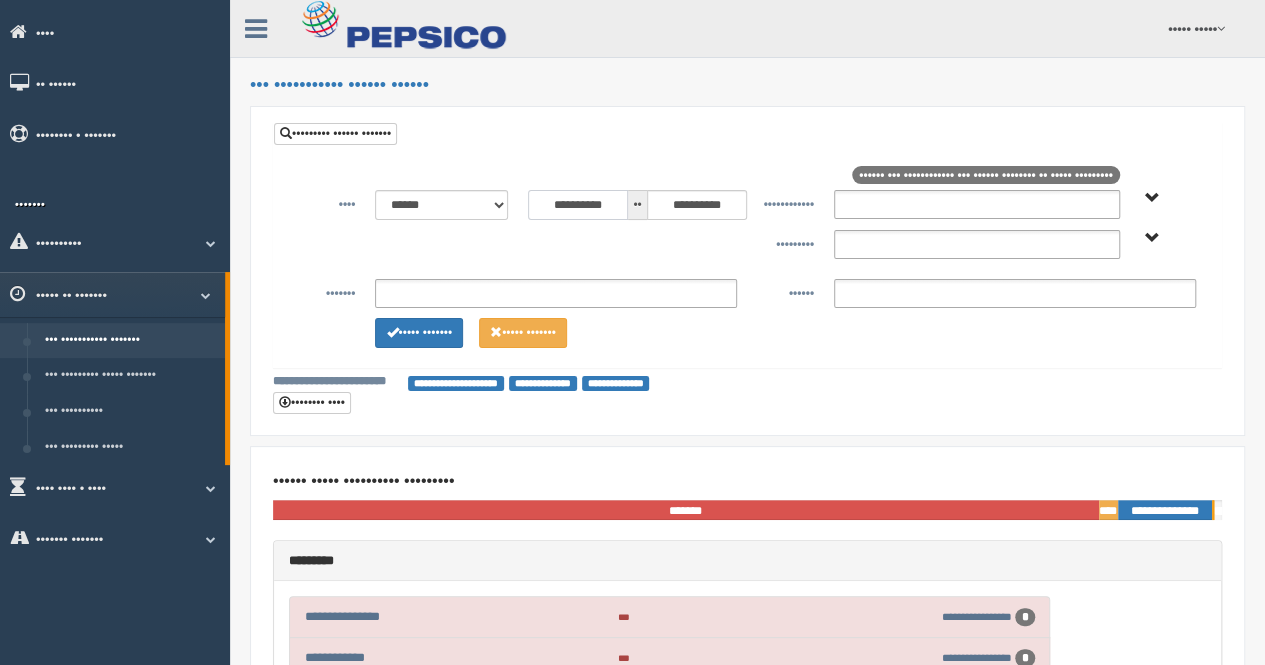 click on "••••••••••" at bounding box center [578, 205] 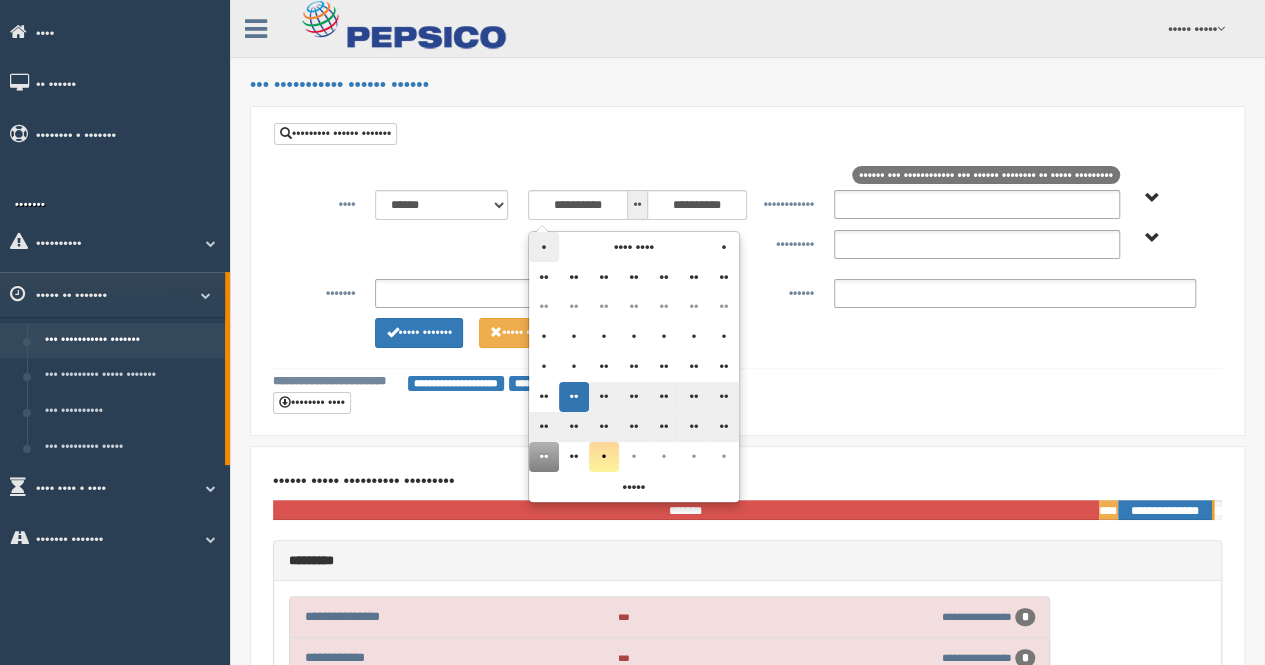 click on "•" at bounding box center [544, 247] 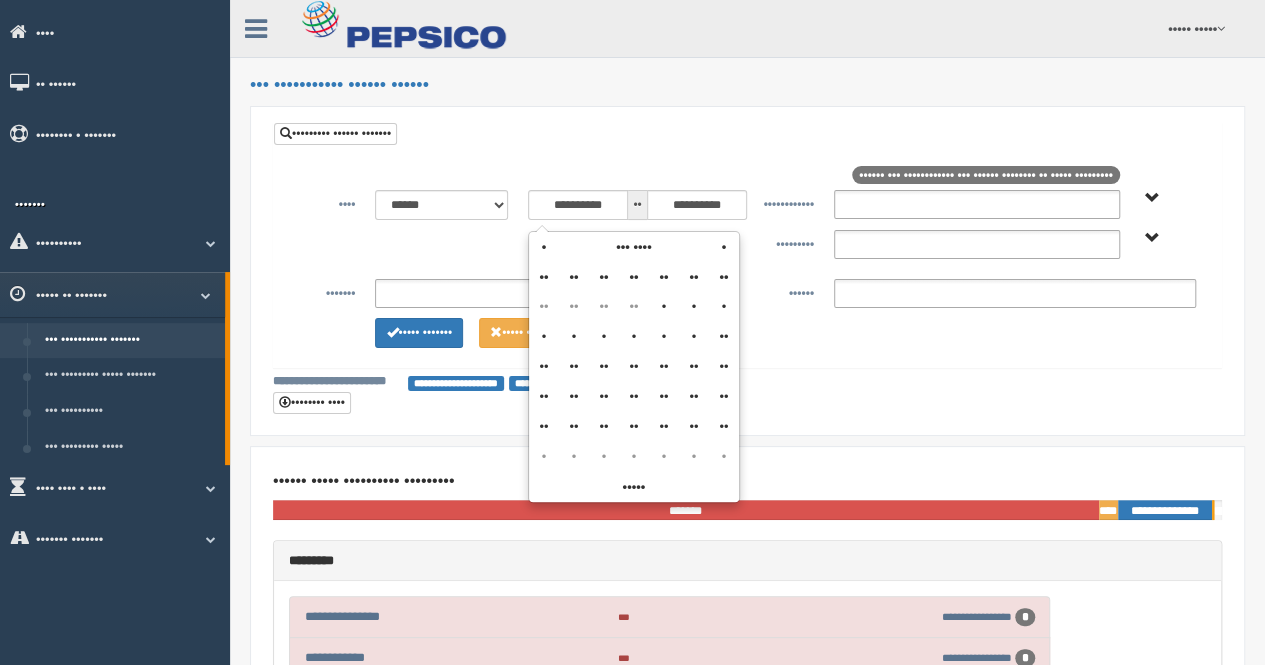 click on "•" at bounding box center (544, 247) 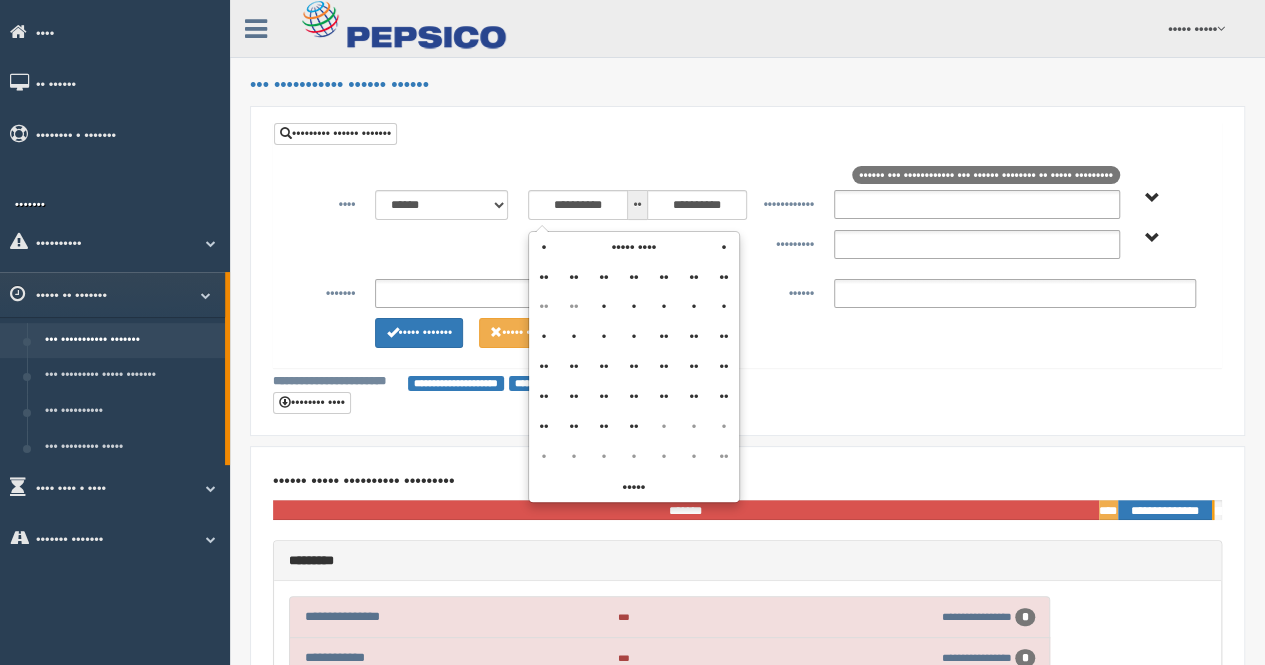 click on "•" at bounding box center [544, 247] 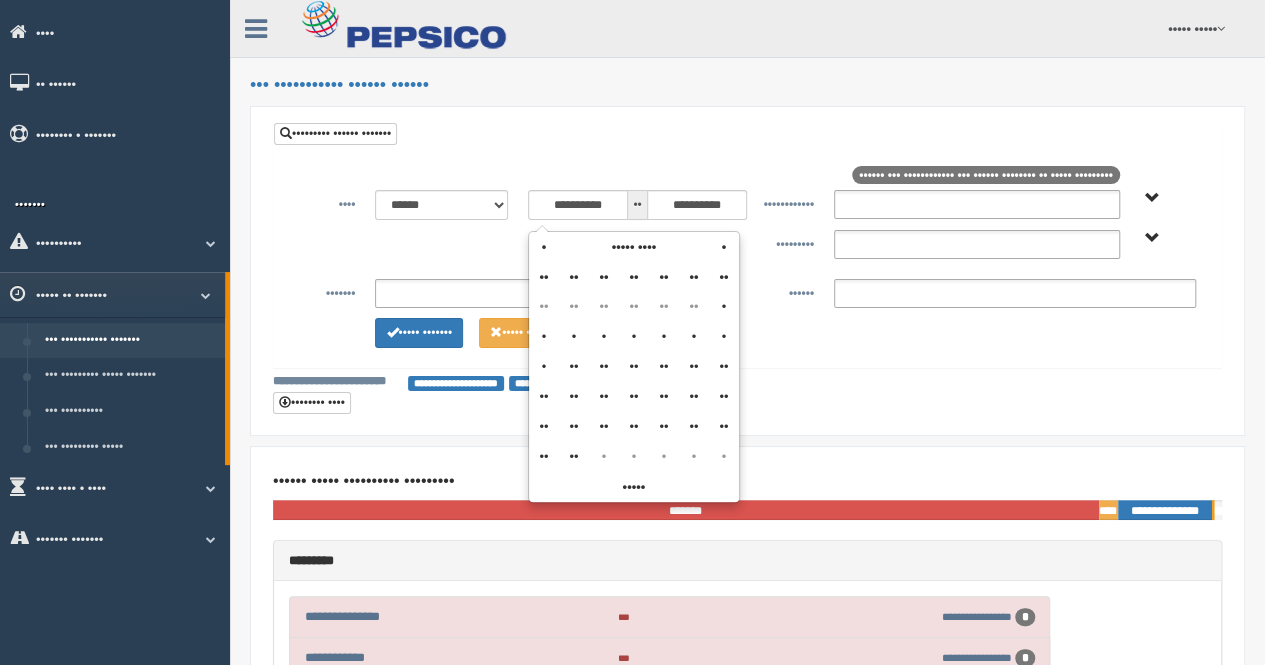 click on "•" at bounding box center (544, 247) 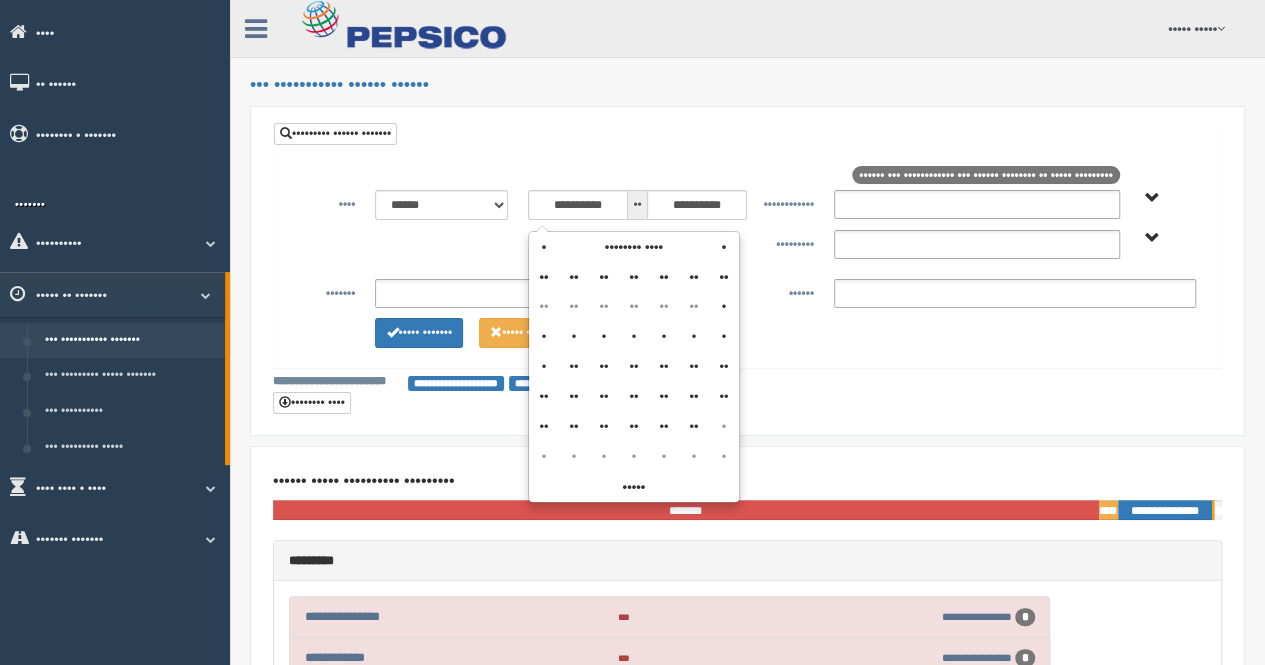 click on "•" at bounding box center (544, 247) 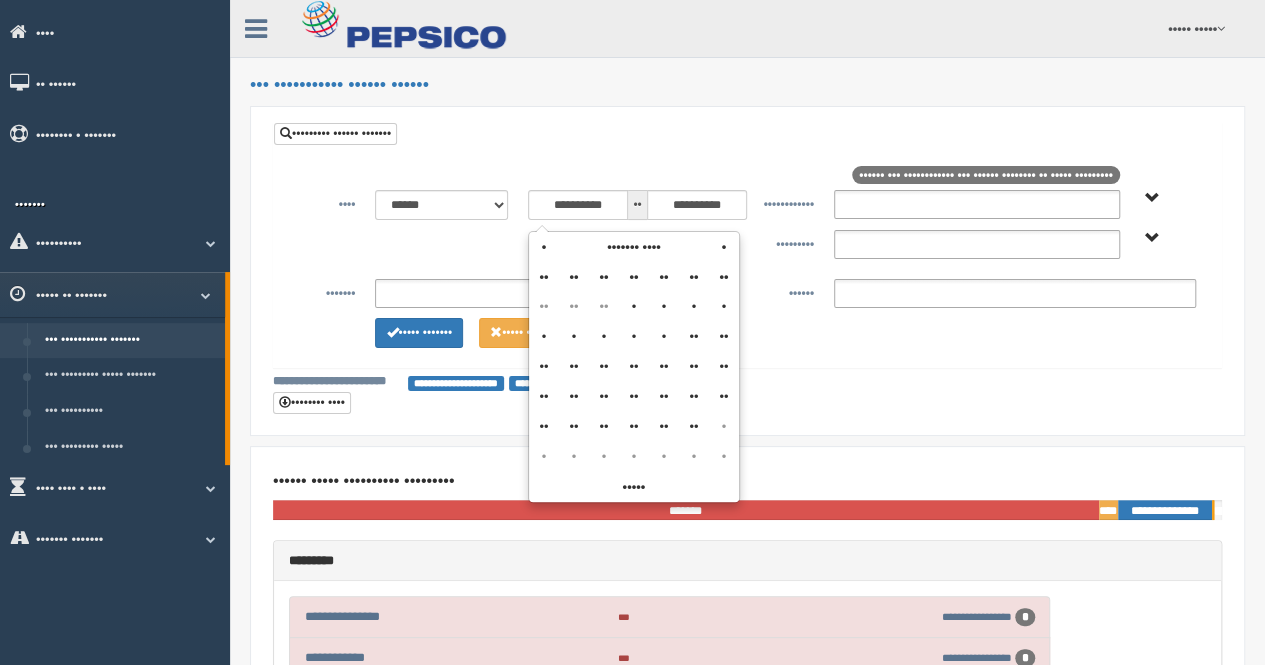 click on "•" at bounding box center [544, 247] 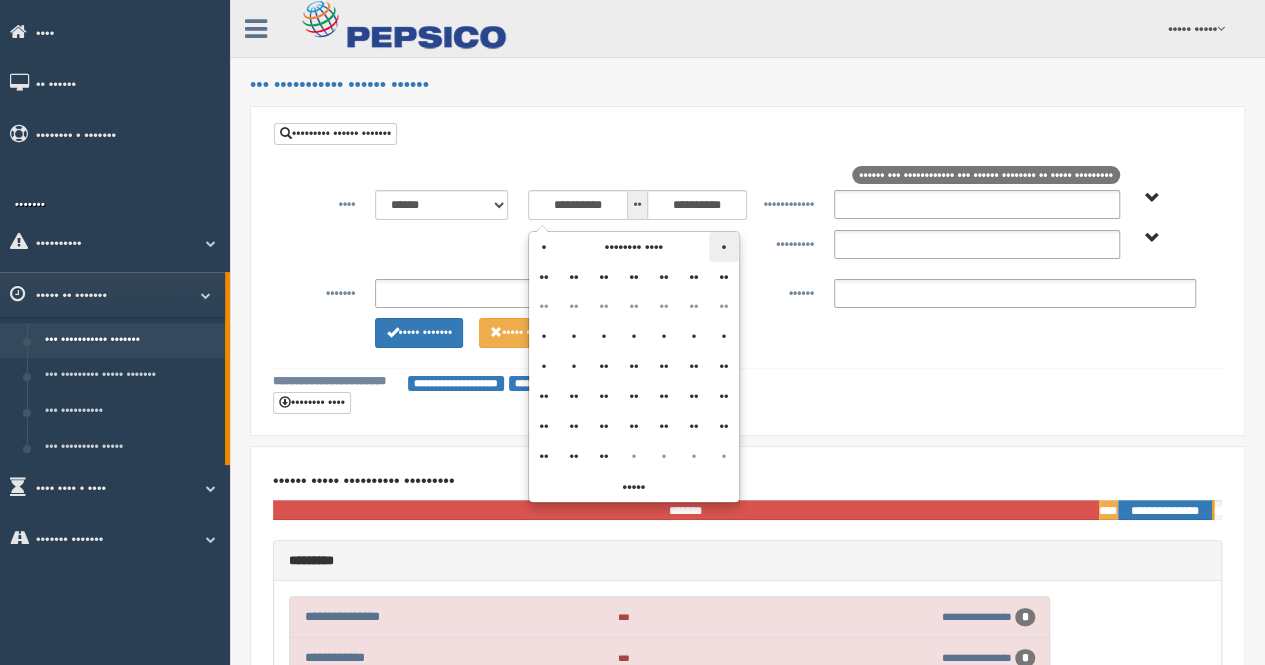 click on "•" at bounding box center [724, 247] 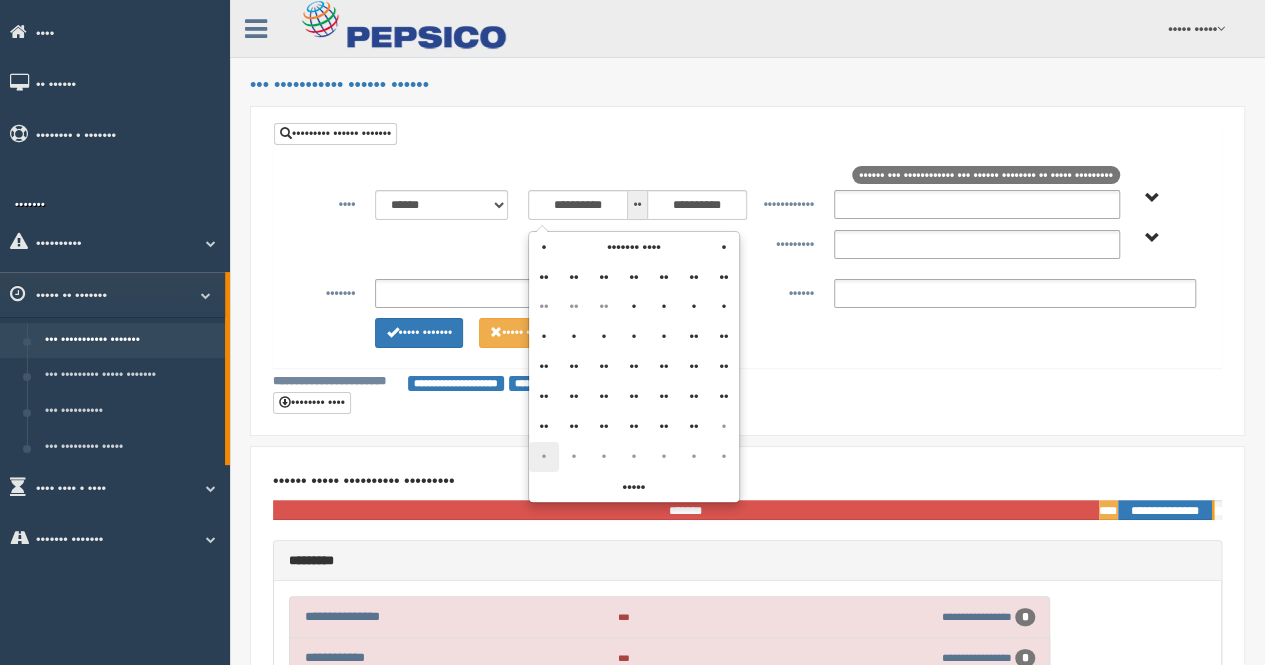 click on "•" at bounding box center (544, 457) 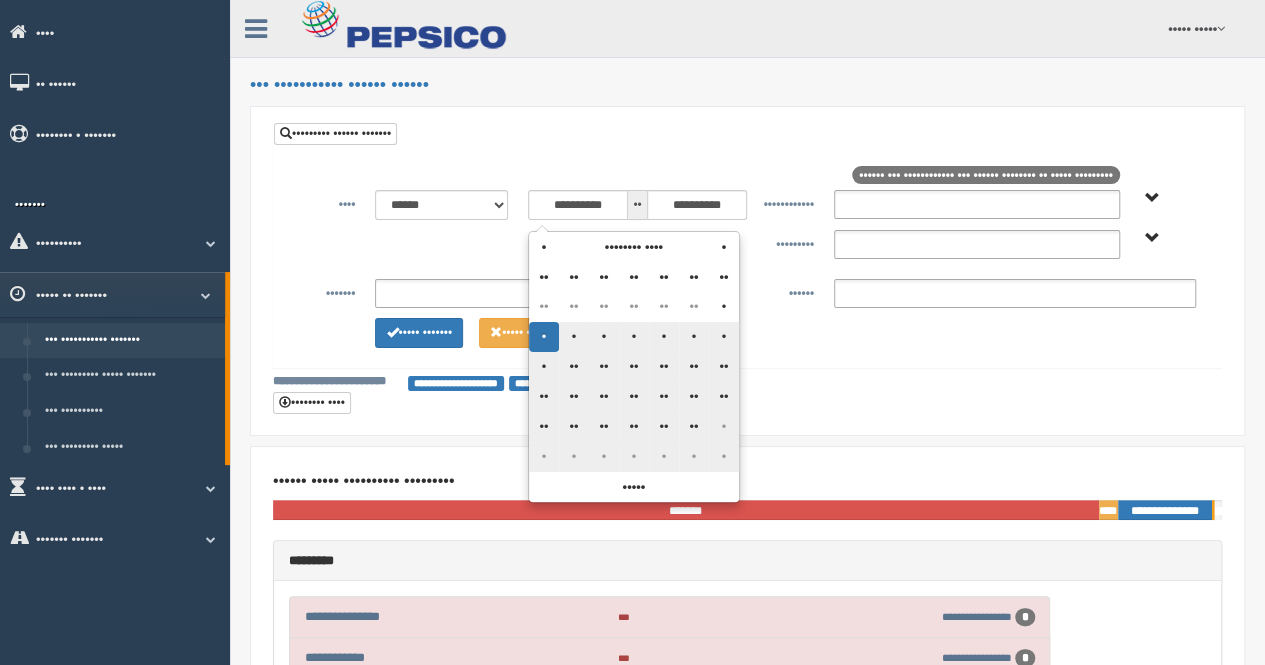 click on "•••••••••
•••••••••
•••••••••
•••••••••••••
••••••••••••
•••••••••
••••••••••
•••••••••••
••••••••••••
••••••••••••••
•••••••••
••••••••••
••••••••••••••••••
•••••••••
••••••••••
••••••••••••••
•••••••••••••
•••••••
•••••••••••••
•••••••••
•••••••••••••
•••••••••••••••••
••••••••••••••••••
•••••••••••
••••••••••••••
••••••••••••••
••••••••••••••••
••••••••••••••
•••••••••••••
••••••••••••
••••••••••
•••••••••••••
•••••••••
•••••••••
•••••••••••
•••••••••••••
•••••••••••••
••••••••••••••
••••••••••••••
•••••••••••••••••••
•••••••••••••
•••••••••••
••••••••••••
•••••••••••••••
•••••••••••
•••••••••••
•••••••••••
•••••••••••••••
•••••••••••••
•••••••••••••
••••••••••••••••
•••••••••••••
••••••••••
••••••••••••••
••••••••••••••••
•••••••••••
•••••••••••••
•••••••••••
•••••••••••
•••••••••••••
••••••••••••••••••••
••••••••••••••••
•••••••••
••••••••••••••
•••••••" at bounding box center (747, 244) 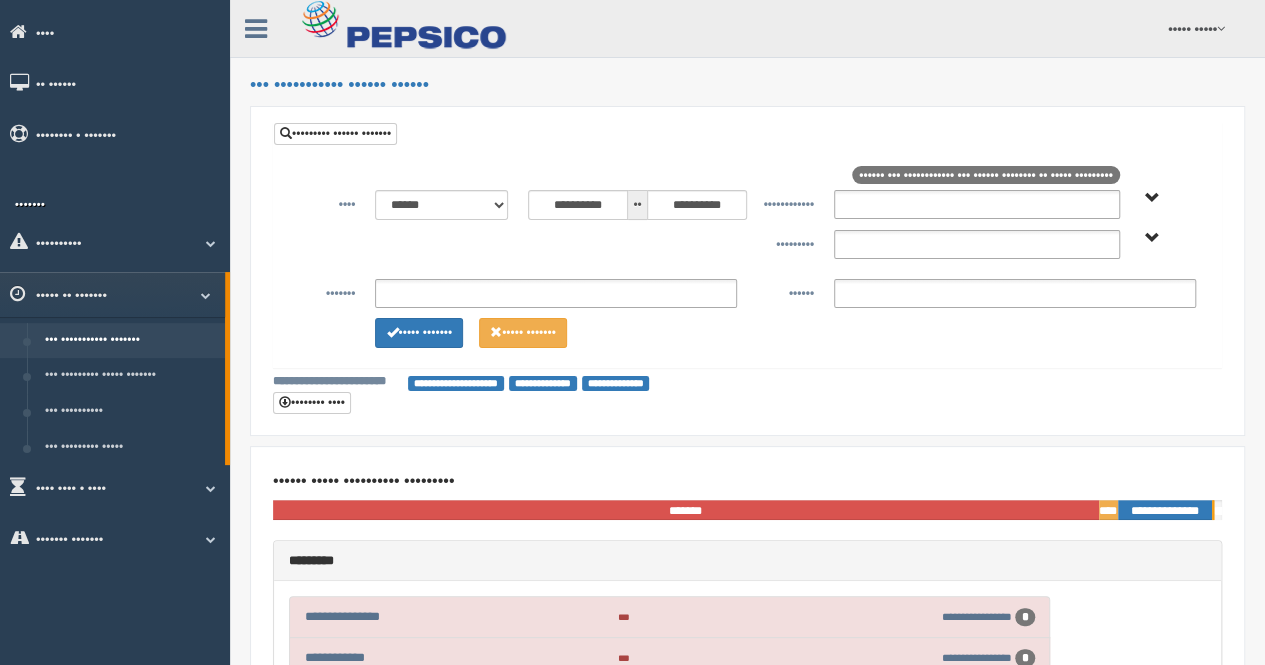 click on "••••• ••••••••  ••••• ••••••••" at bounding box center (1152, 238) 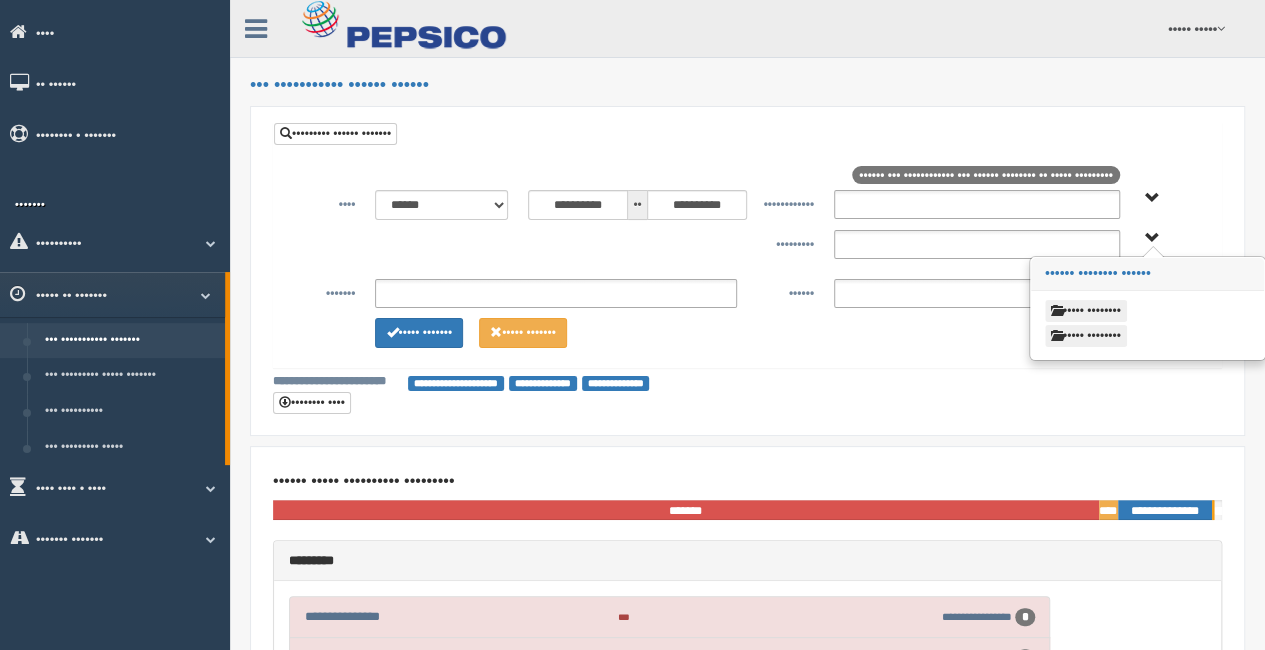 click on "••••• ••••••••" at bounding box center (1086, 336) 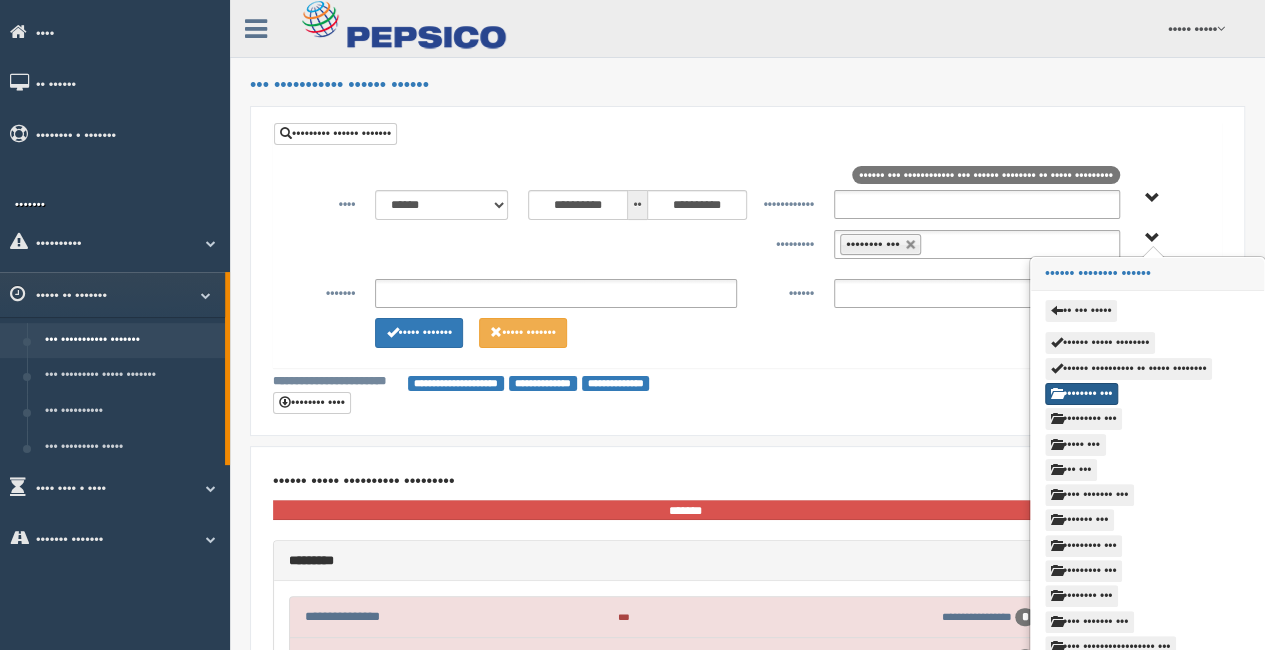 click on "•••••••• •••" at bounding box center (1082, 394) 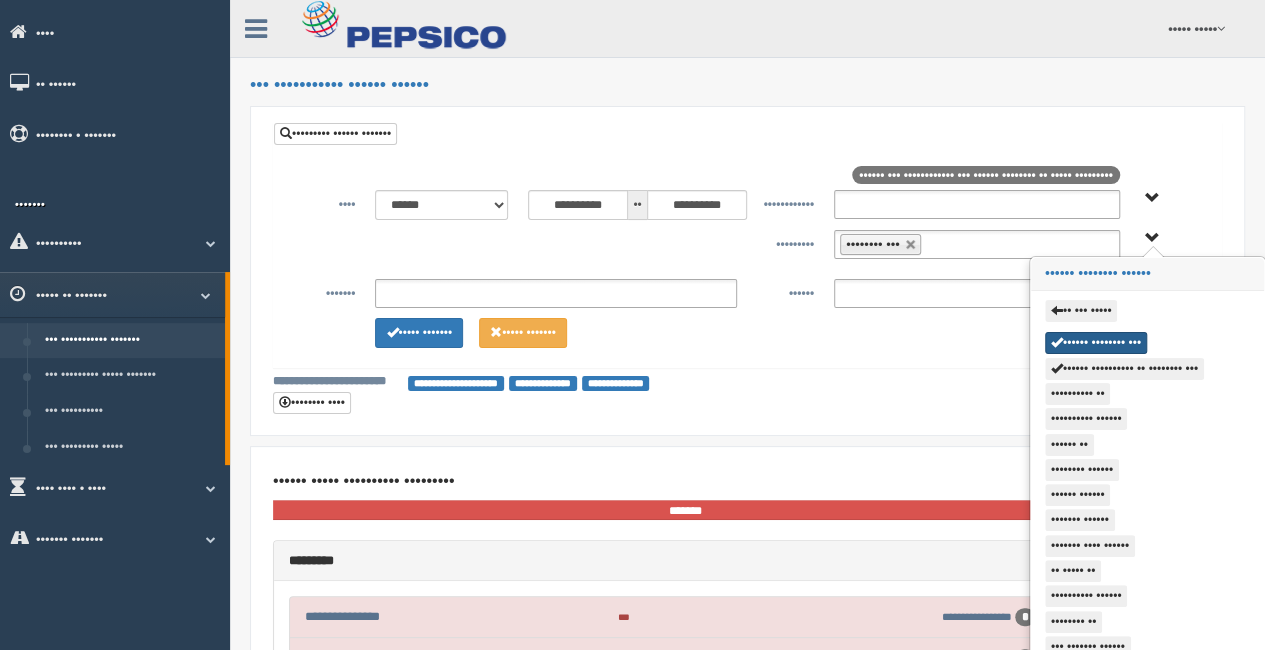 click on "•••••• •••••••• •••" at bounding box center (1096, 343) 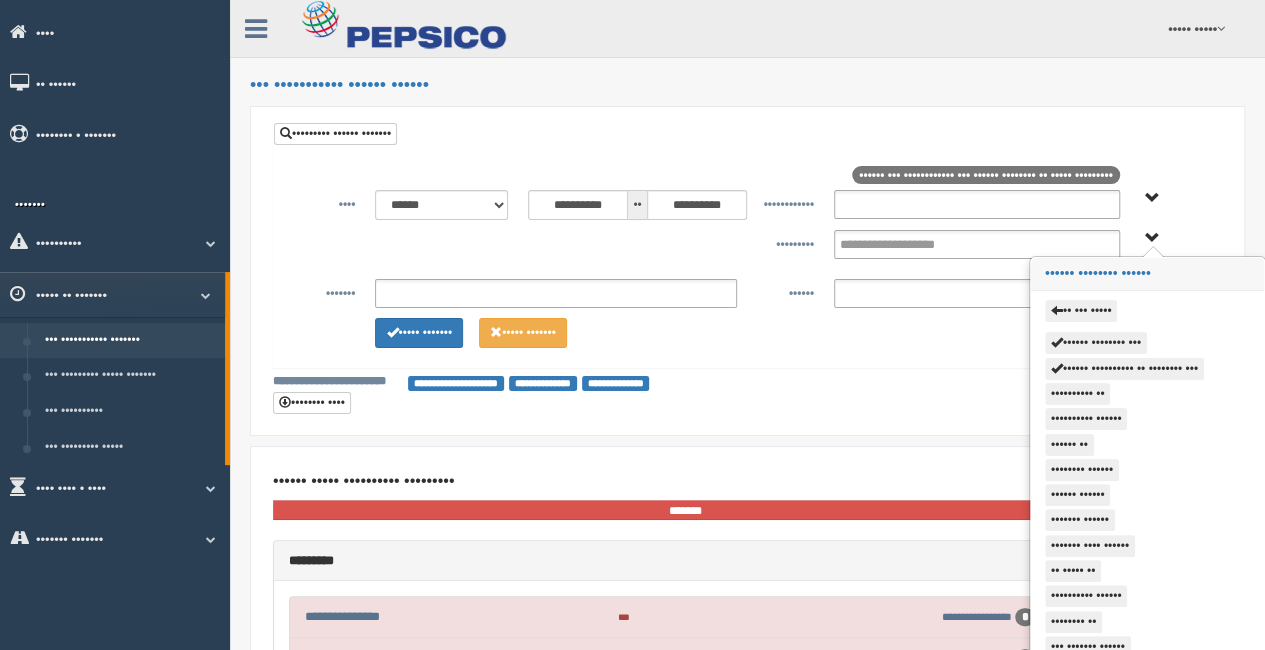 click on "•••••• •••••••• •••" at bounding box center (1096, 343) 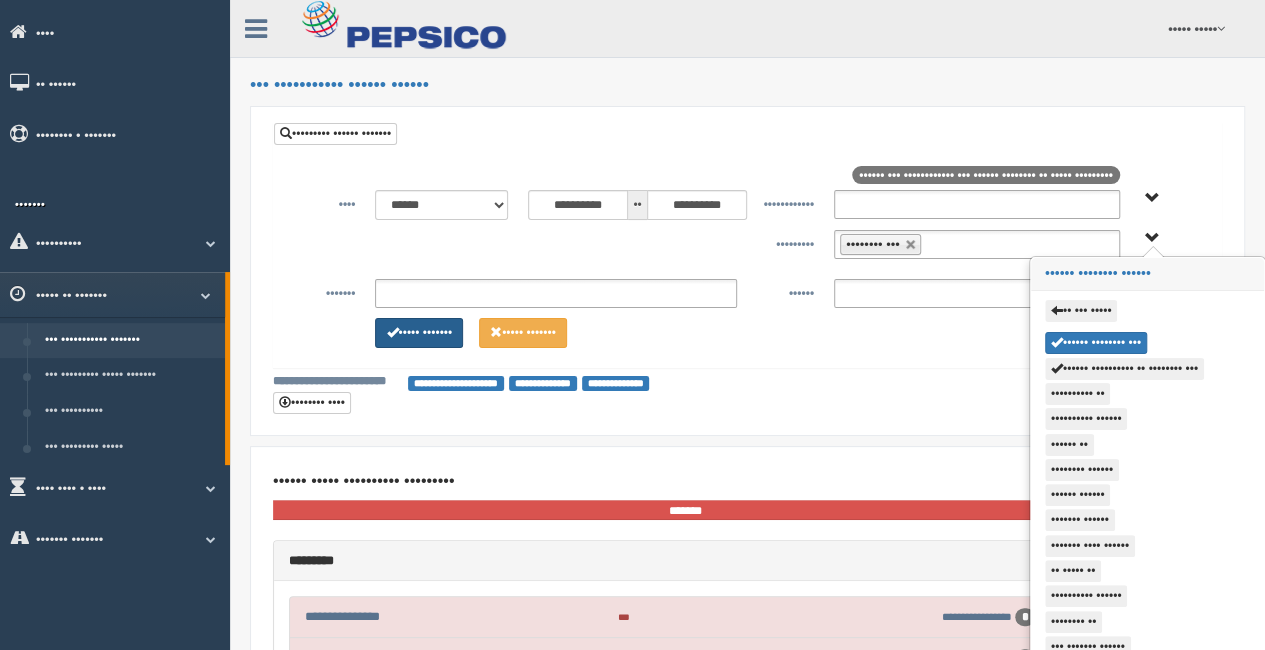click on "••••• •••••••" at bounding box center [419, 333] 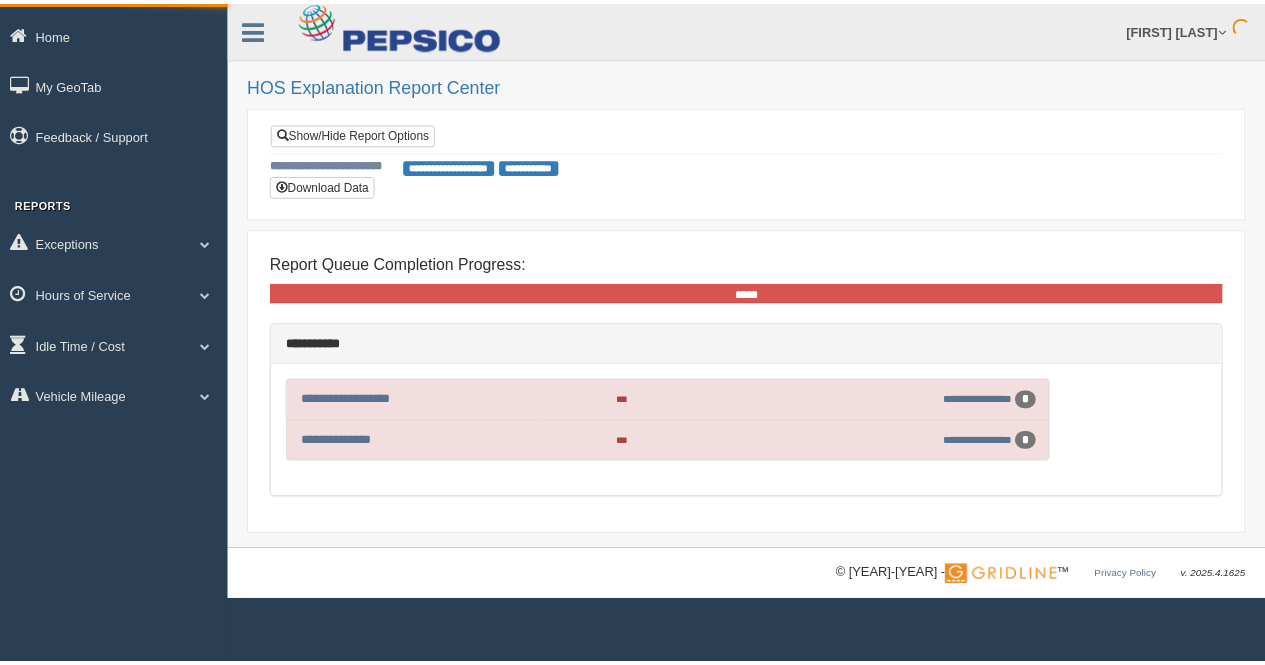 scroll, scrollTop: 0, scrollLeft: 0, axis: both 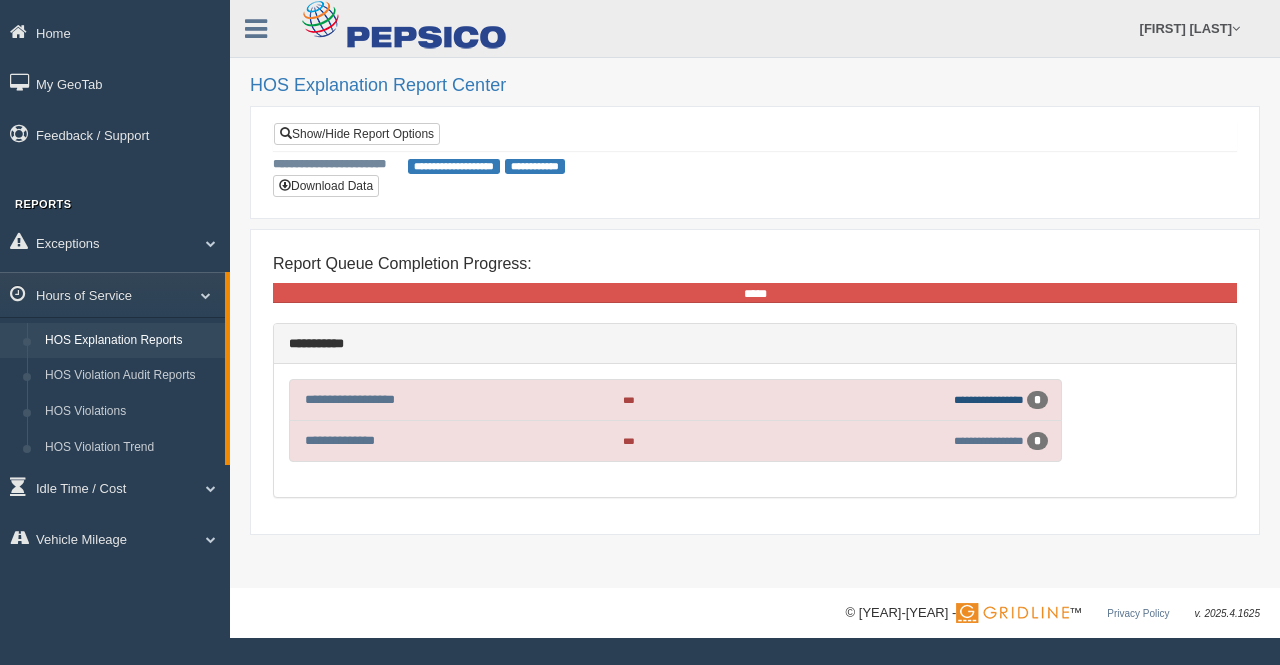click on "**********" at bounding box center [989, 399] 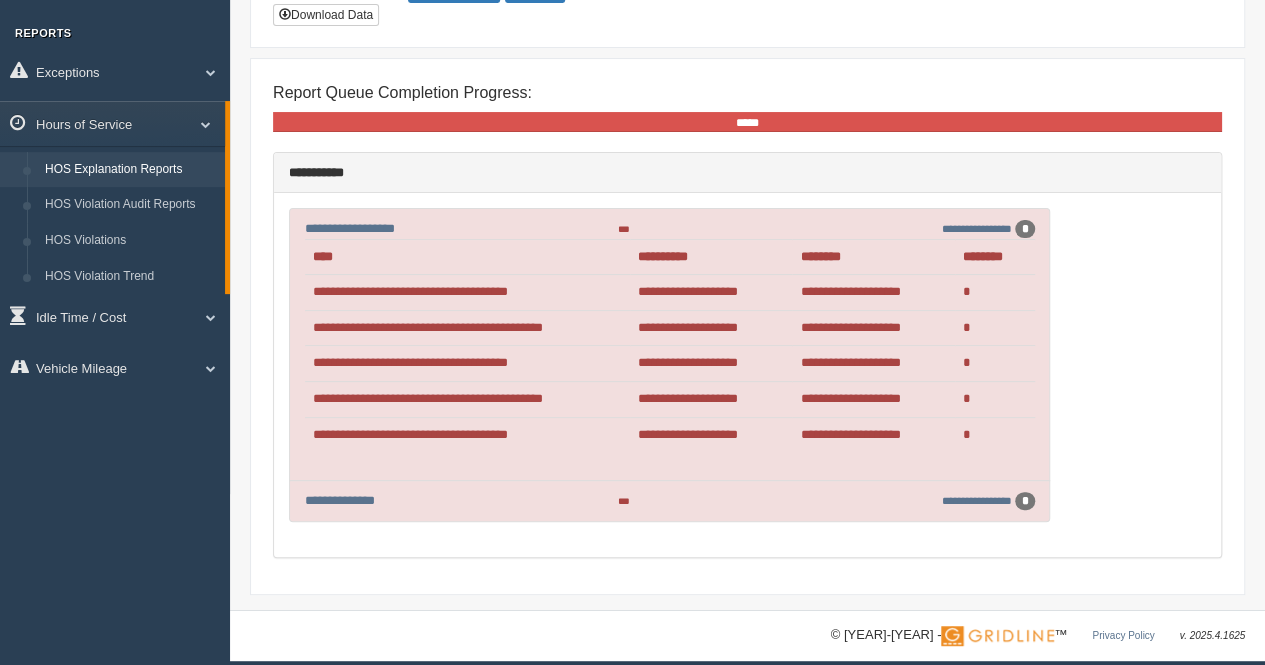 scroll, scrollTop: 180, scrollLeft: 0, axis: vertical 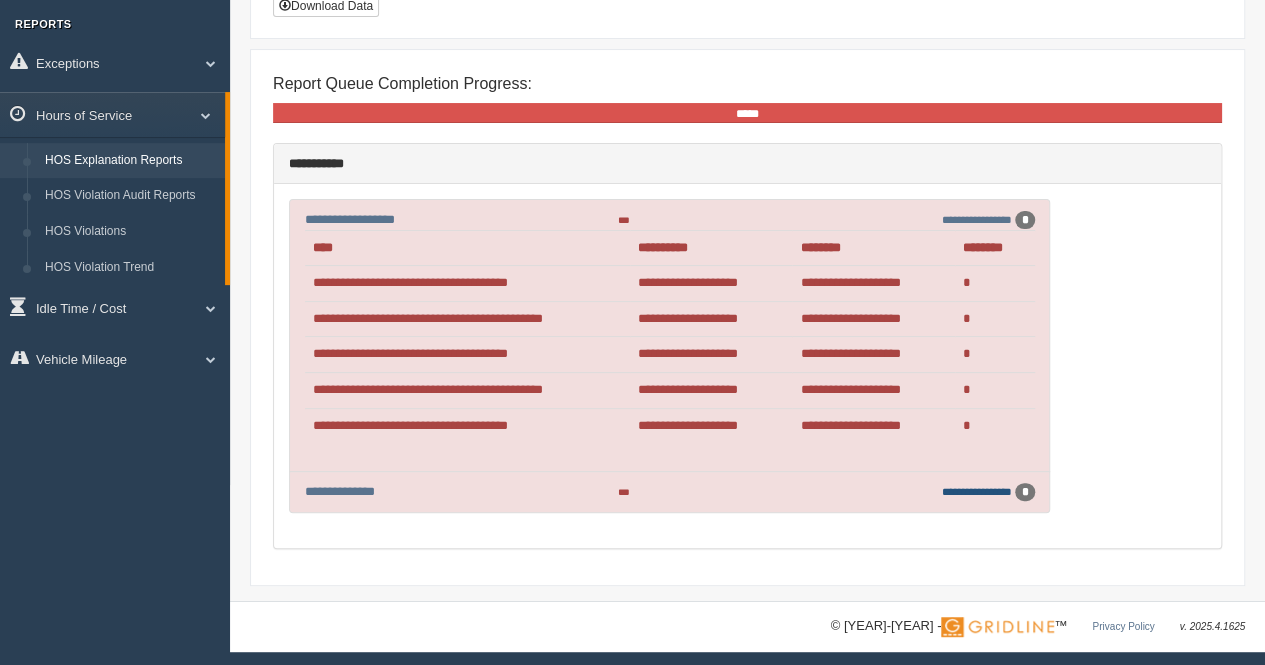 click on "**********" at bounding box center [977, 219] 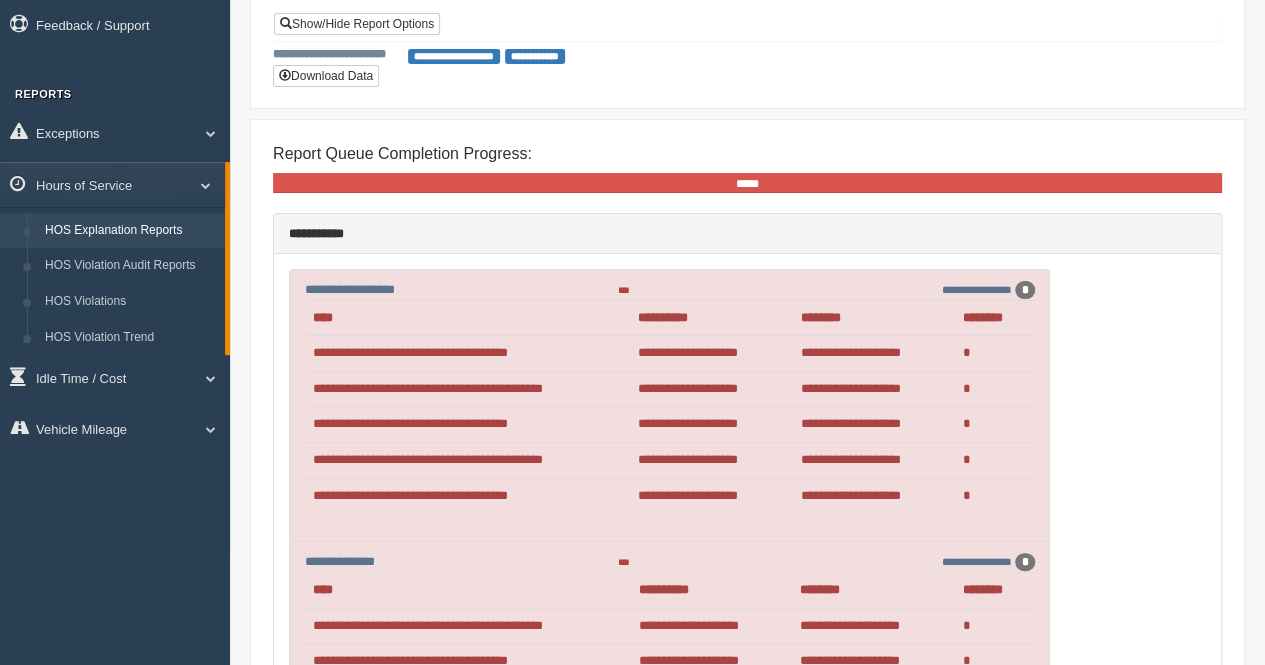 scroll, scrollTop: 106, scrollLeft: 0, axis: vertical 